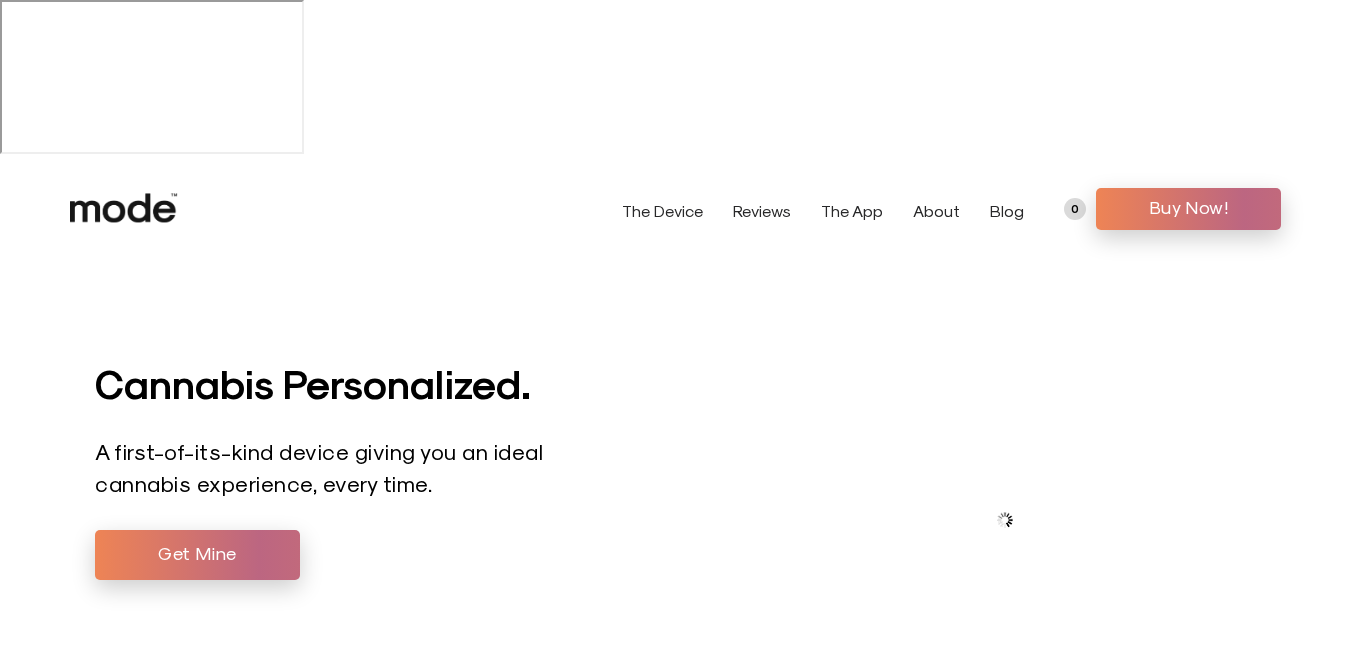 scroll, scrollTop: 0, scrollLeft: 0, axis: both 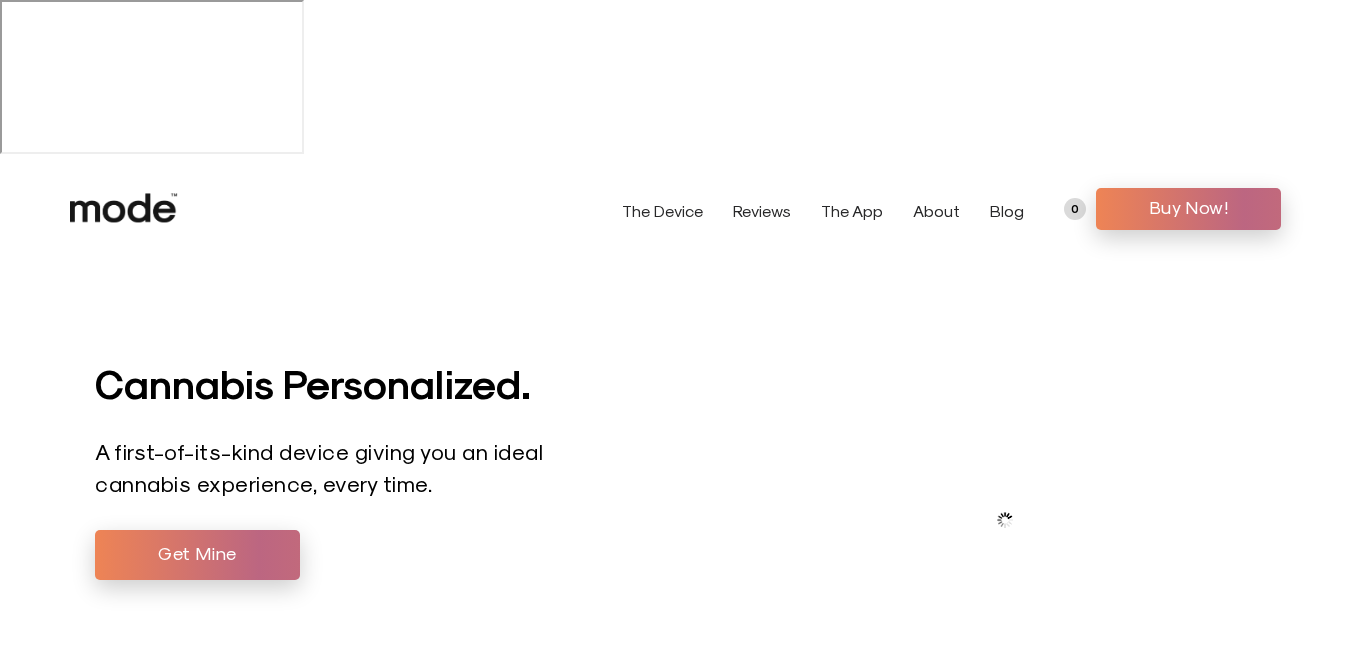click 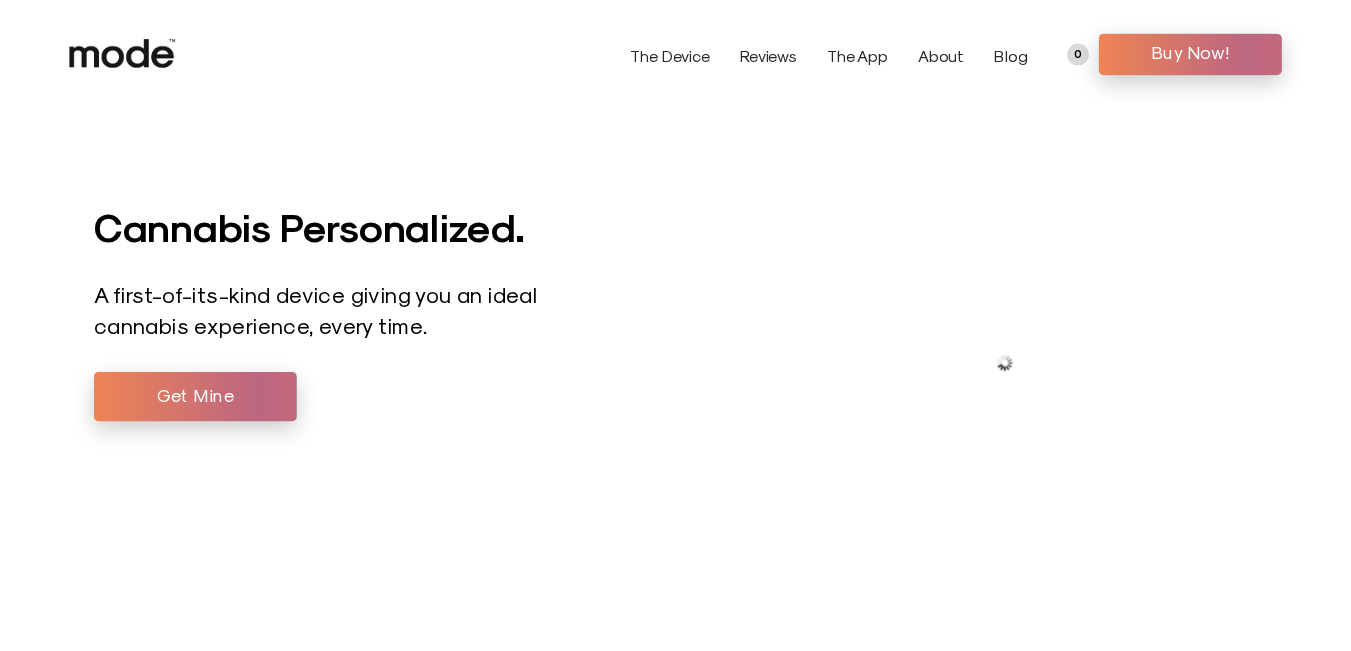 scroll, scrollTop: 0, scrollLeft: 0, axis: both 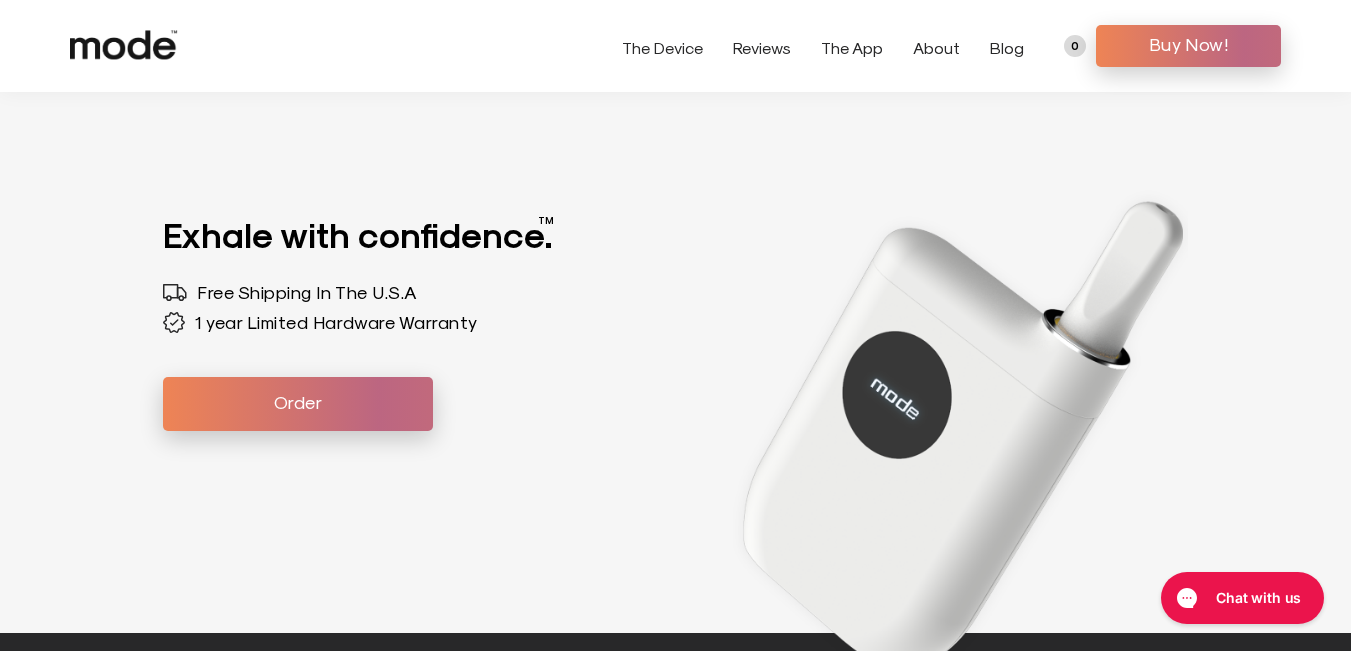 click on "About" at bounding box center (936, 47) 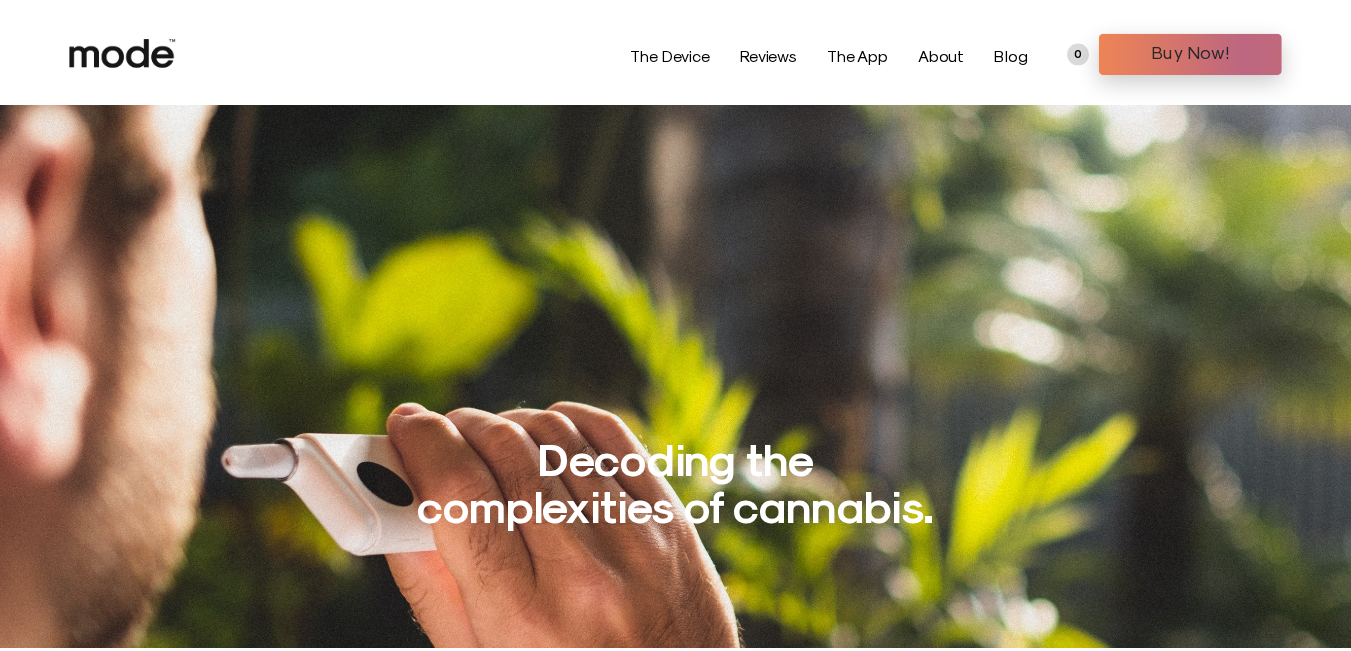scroll, scrollTop: 0, scrollLeft: 0, axis: both 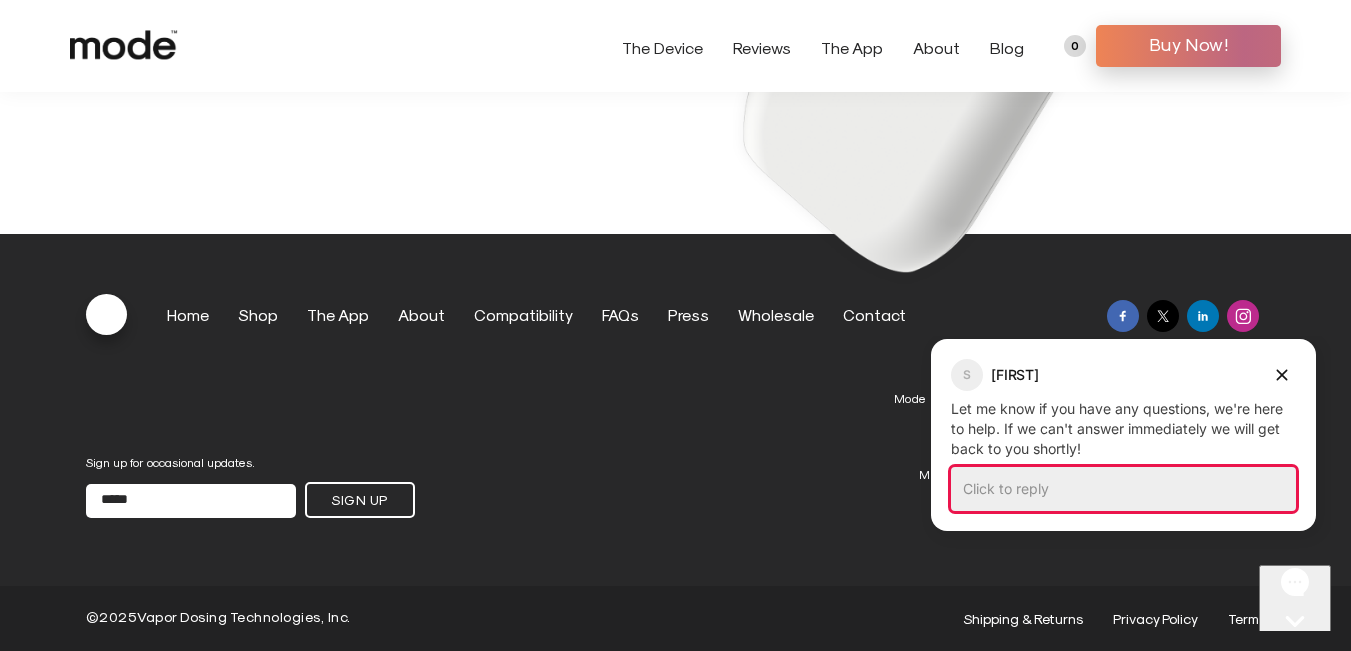 click on "Click to reply" at bounding box center [1123, 489] 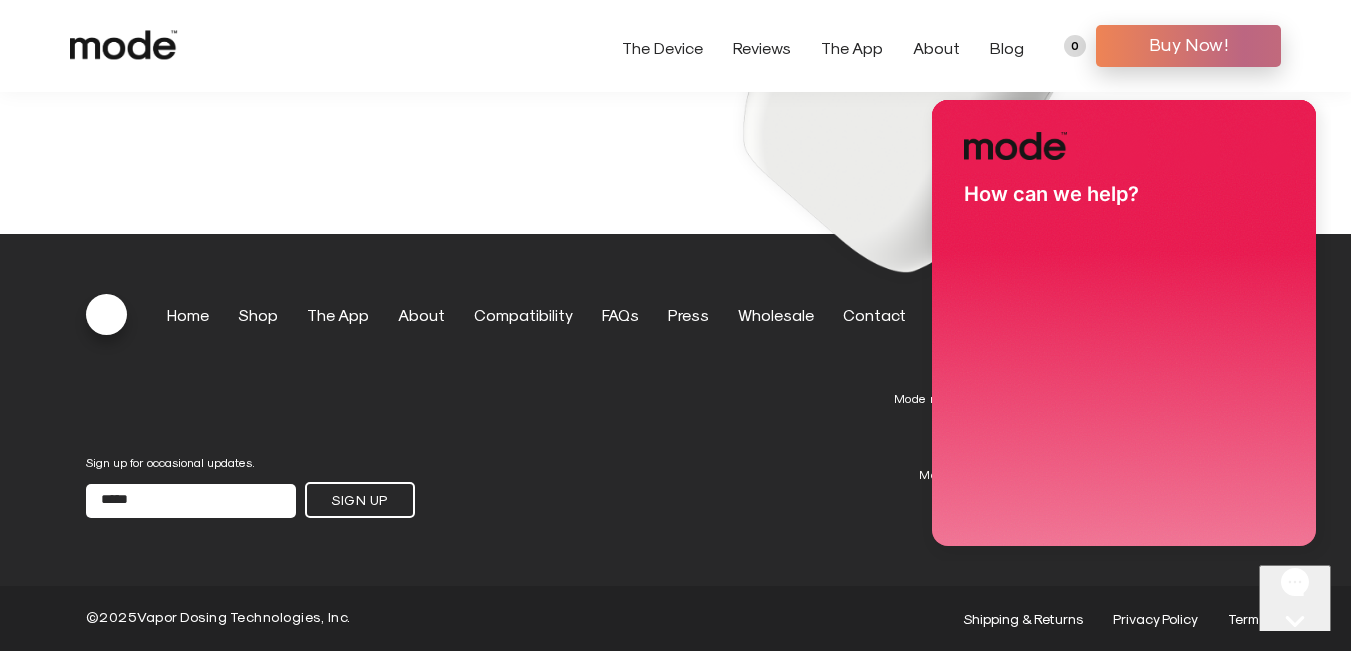 scroll, scrollTop: 0, scrollLeft: 0, axis: both 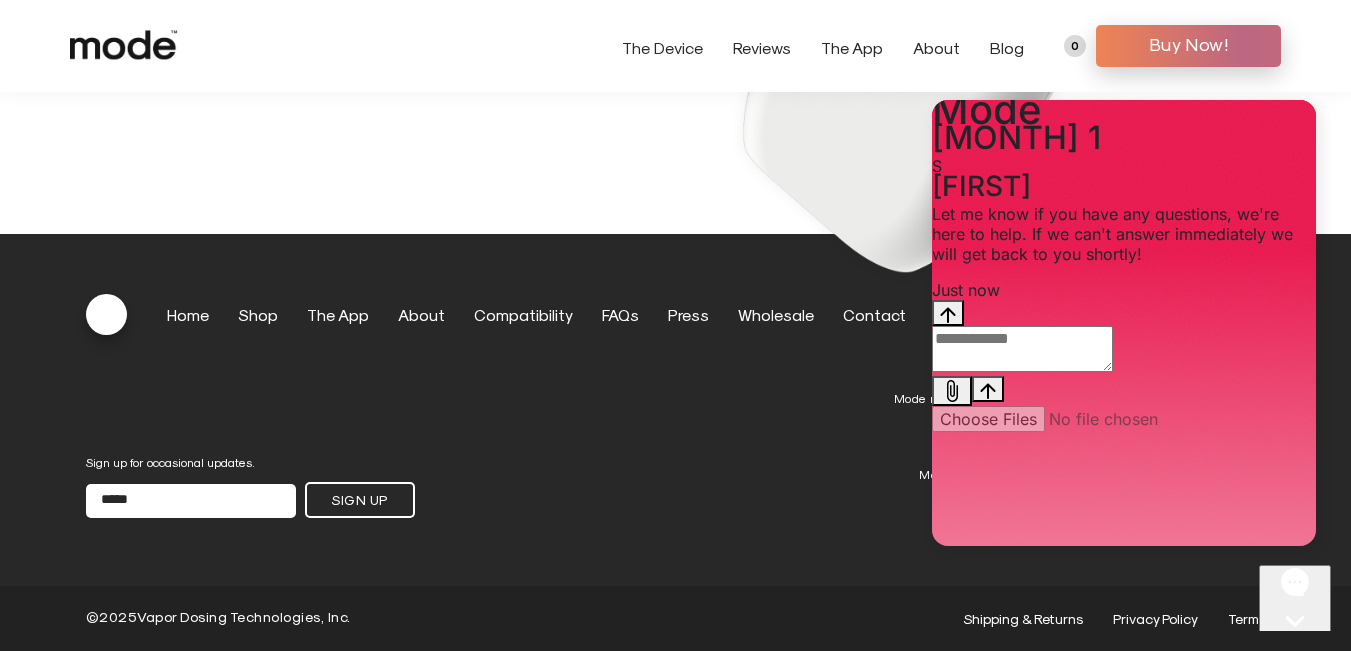click at bounding box center [1022, 349] 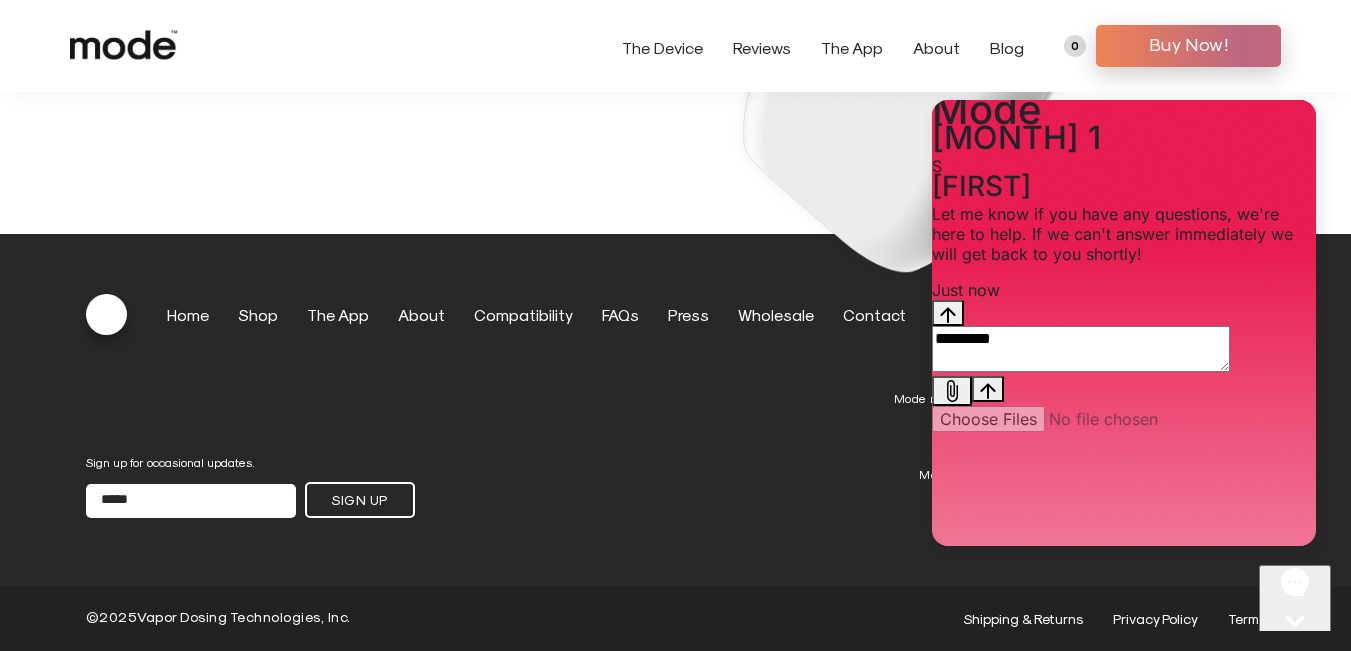 type on "**********" 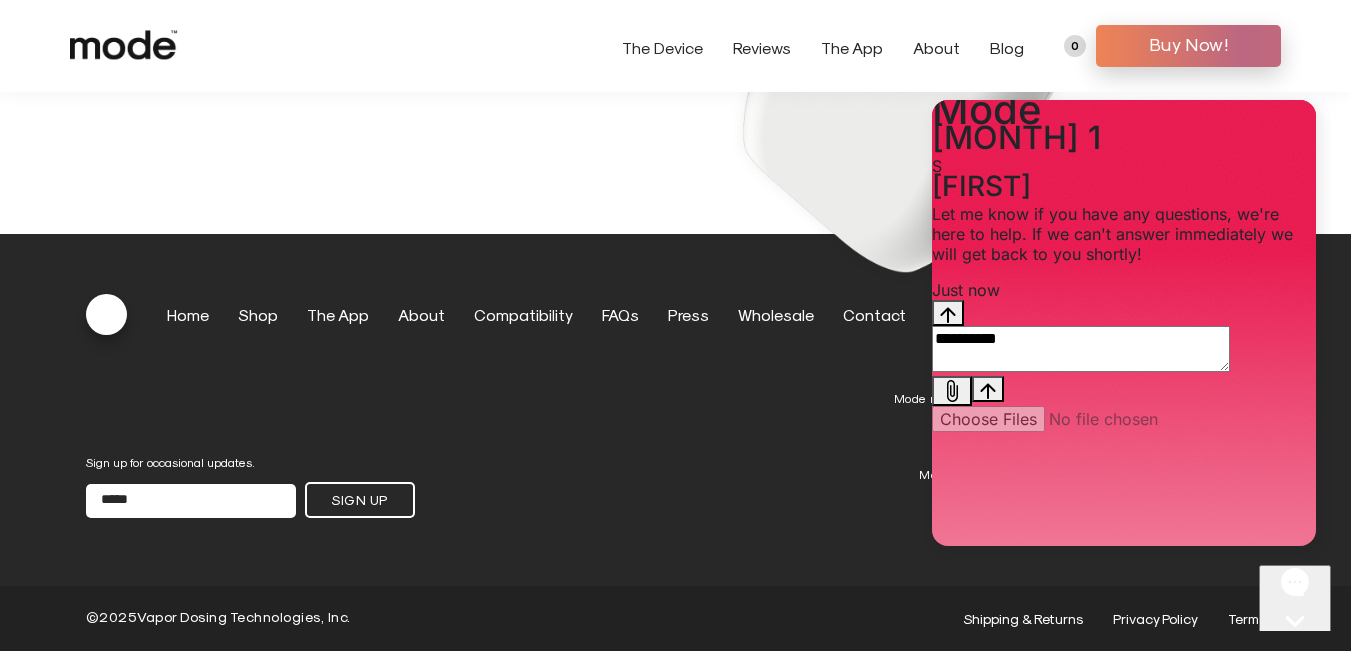 type 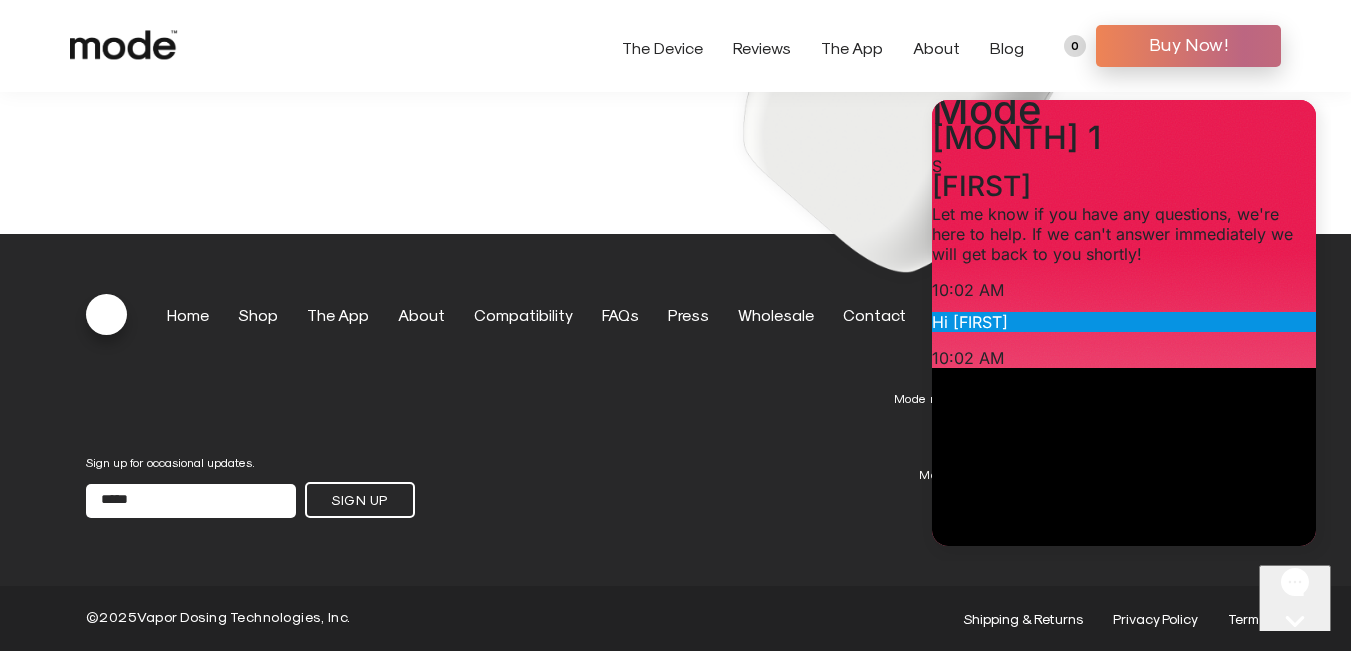 scroll, scrollTop: 254, scrollLeft: 0, axis: vertical 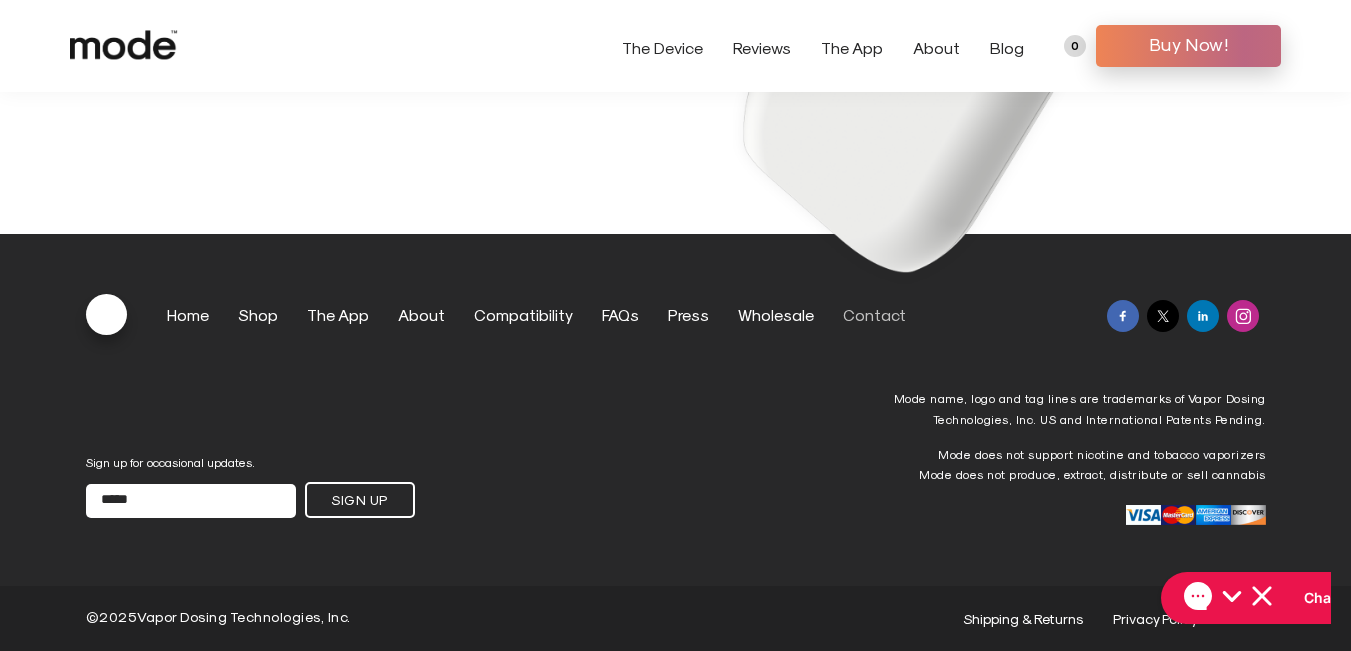 click on "Contact" at bounding box center (874, 314) 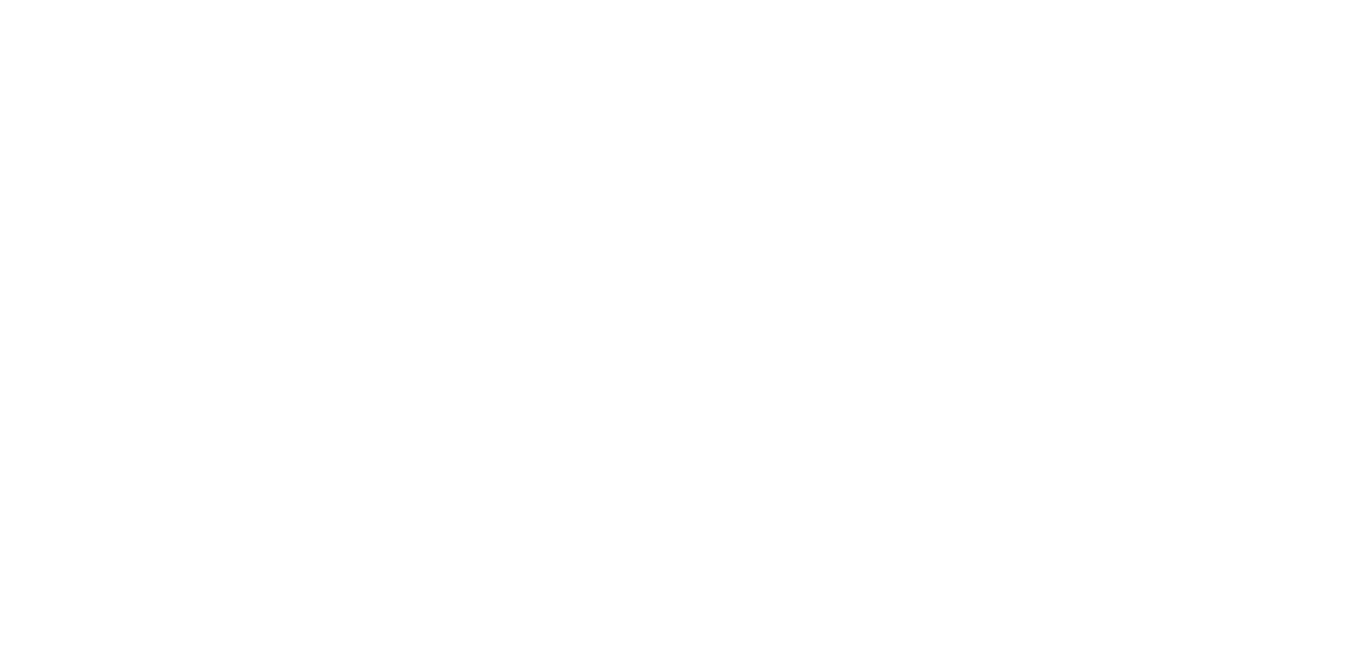 scroll, scrollTop: 0, scrollLeft: 0, axis: both 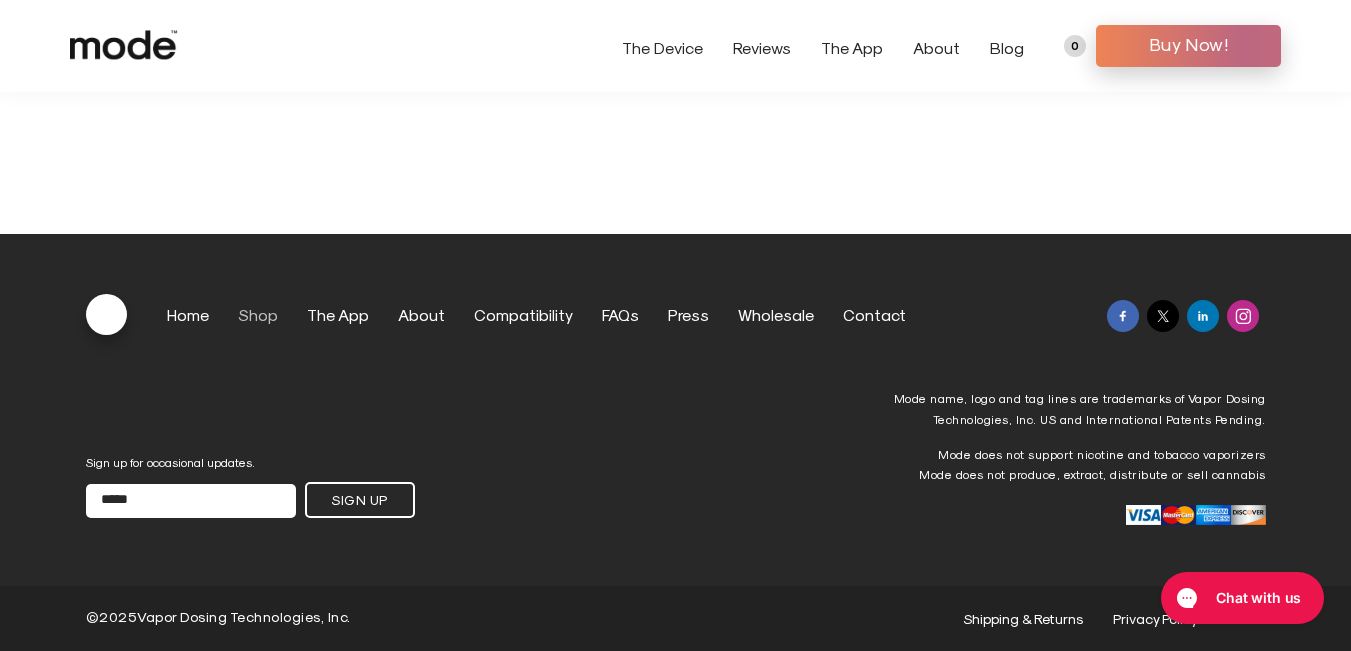 click on "Shop" at bounding box center (258, 314) 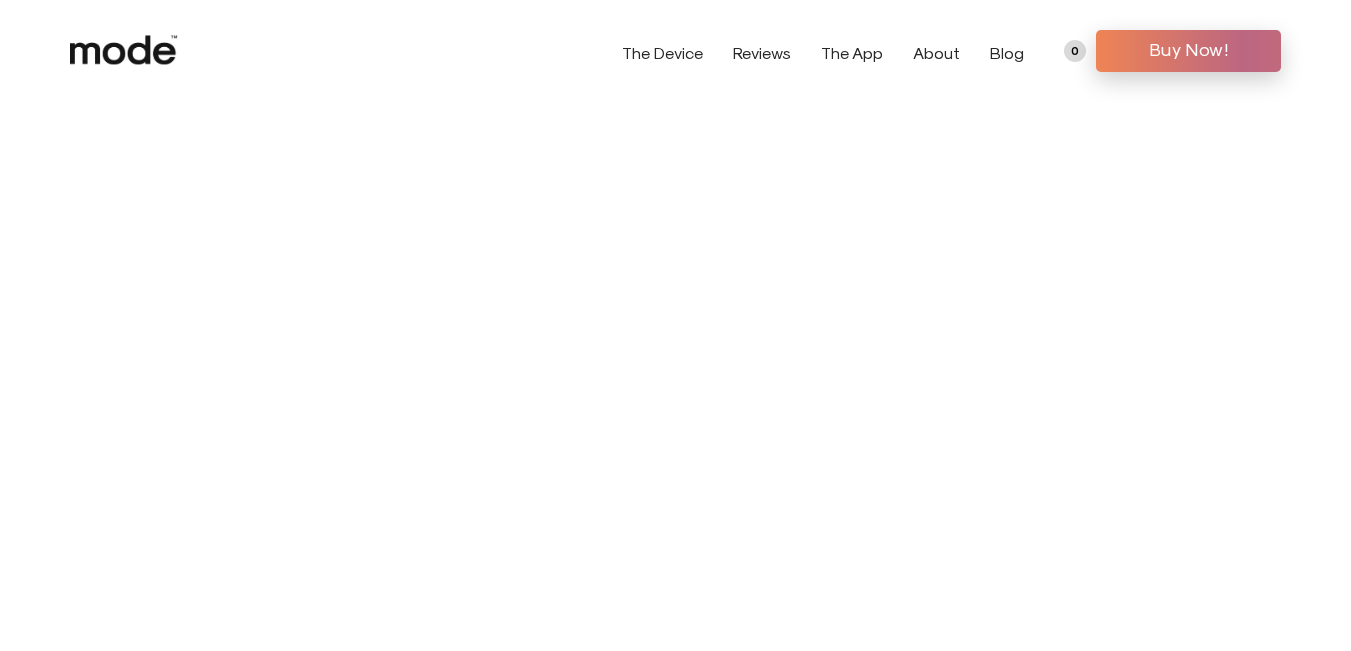 scroll, scrollTop: 0, scrollLeft: 0, axis: both 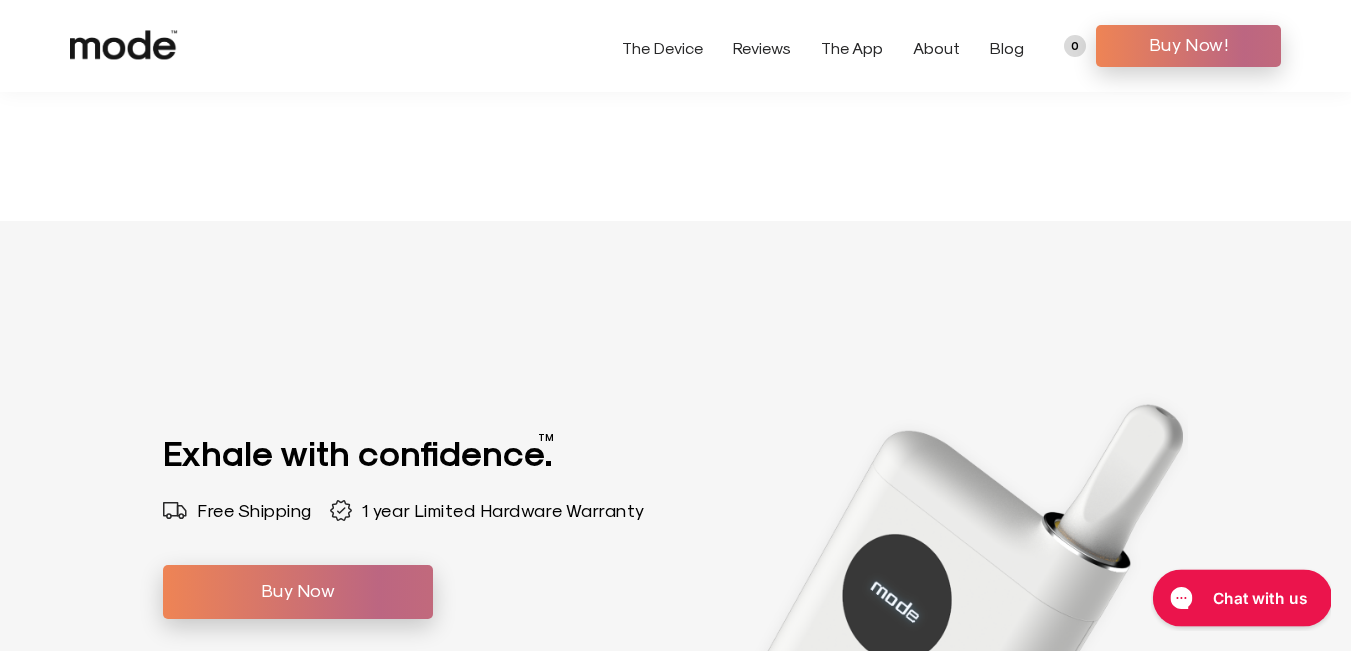 click on "Chat with us" at bounding box center (1242, 597) 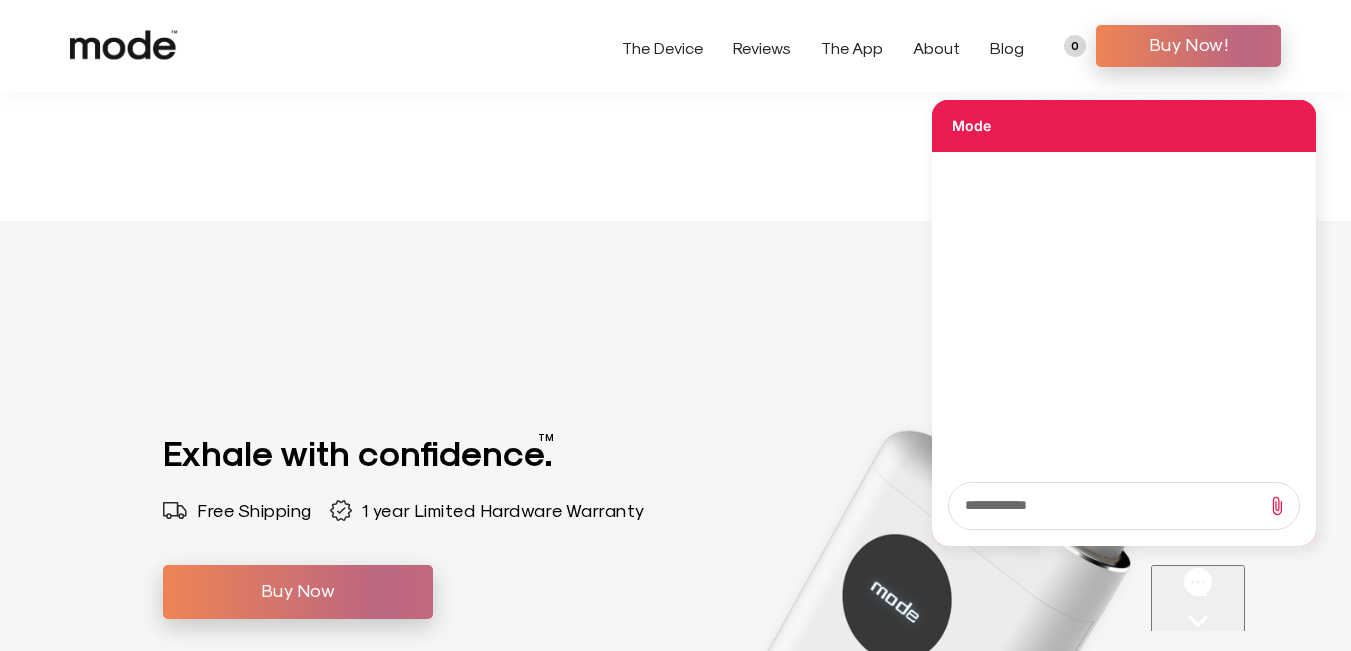 scroll, scrollTop: 0, scrollLeft: 0, axis: both 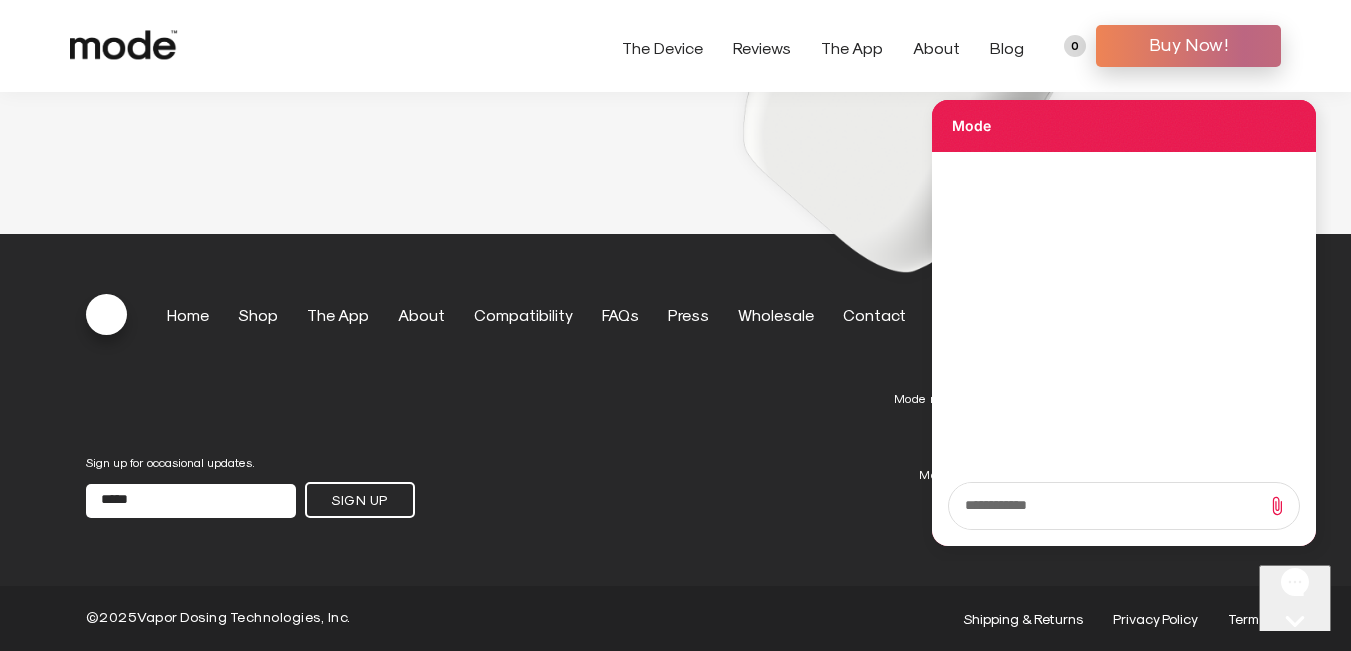 click on "The Device
The App
About FAQs Blog Blog" at bounding box center [675, -6523] 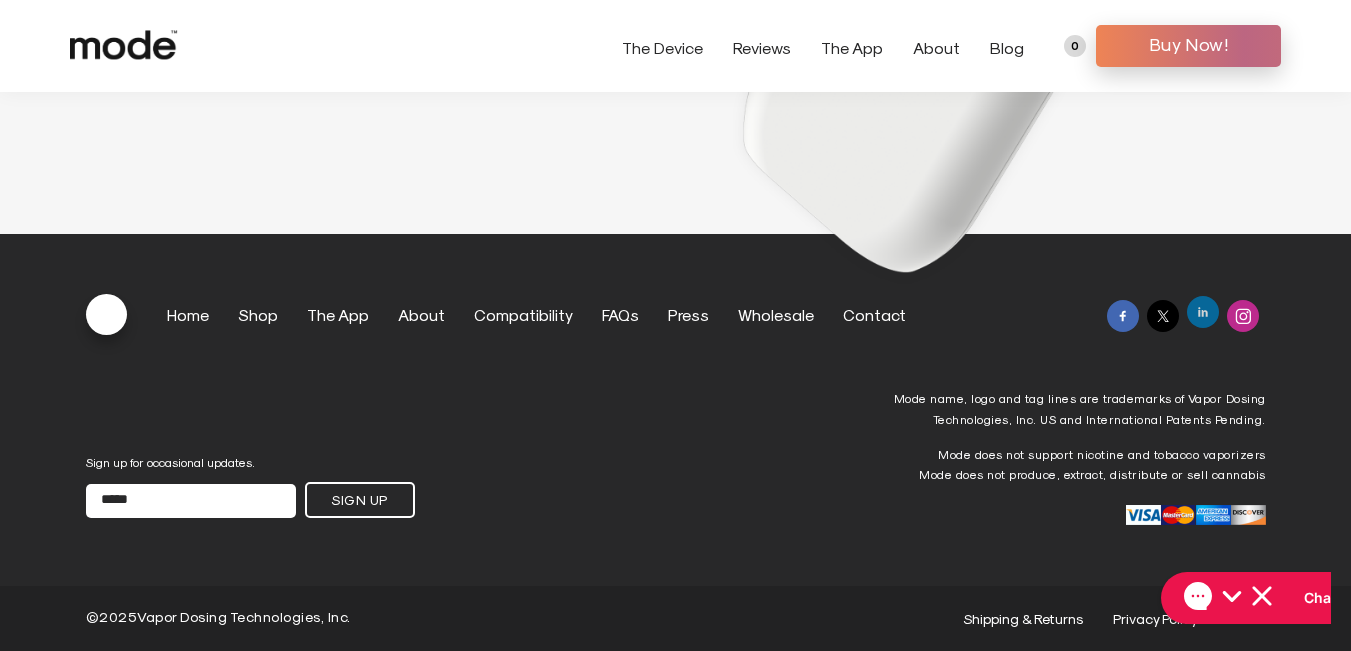 click at bounding box center [1203, 312] 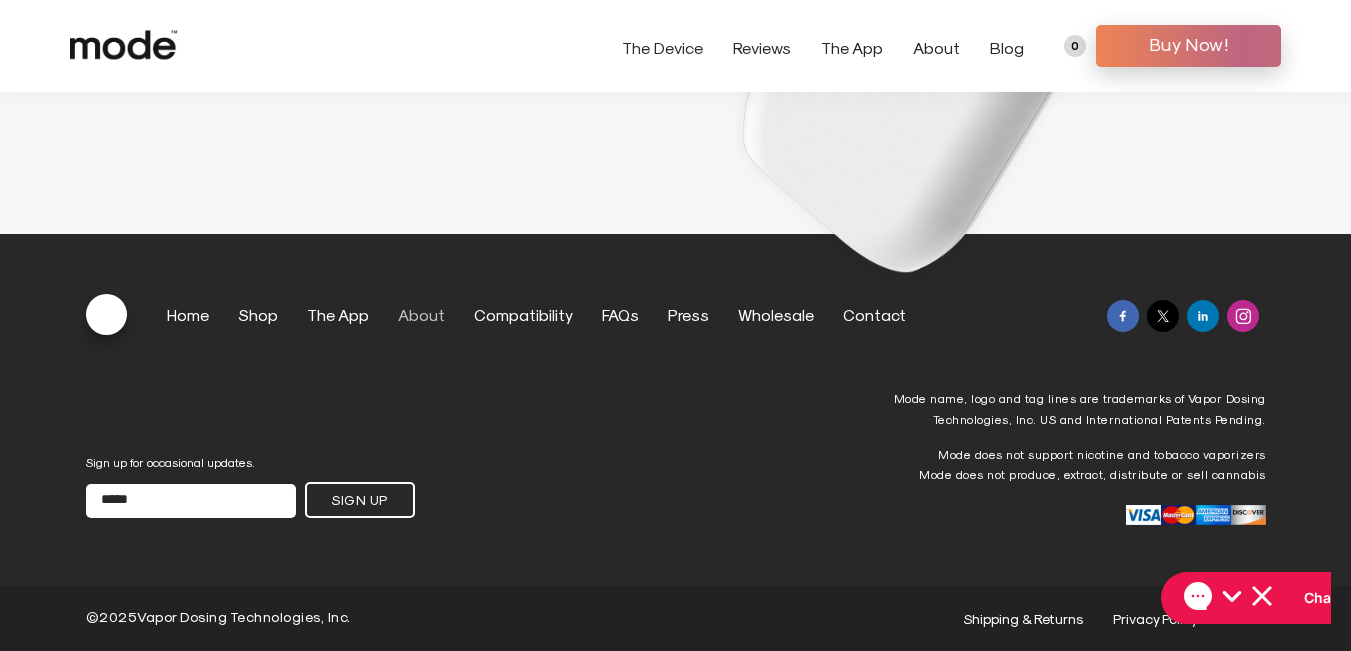 click on "About" at bounding box center [421, 314] 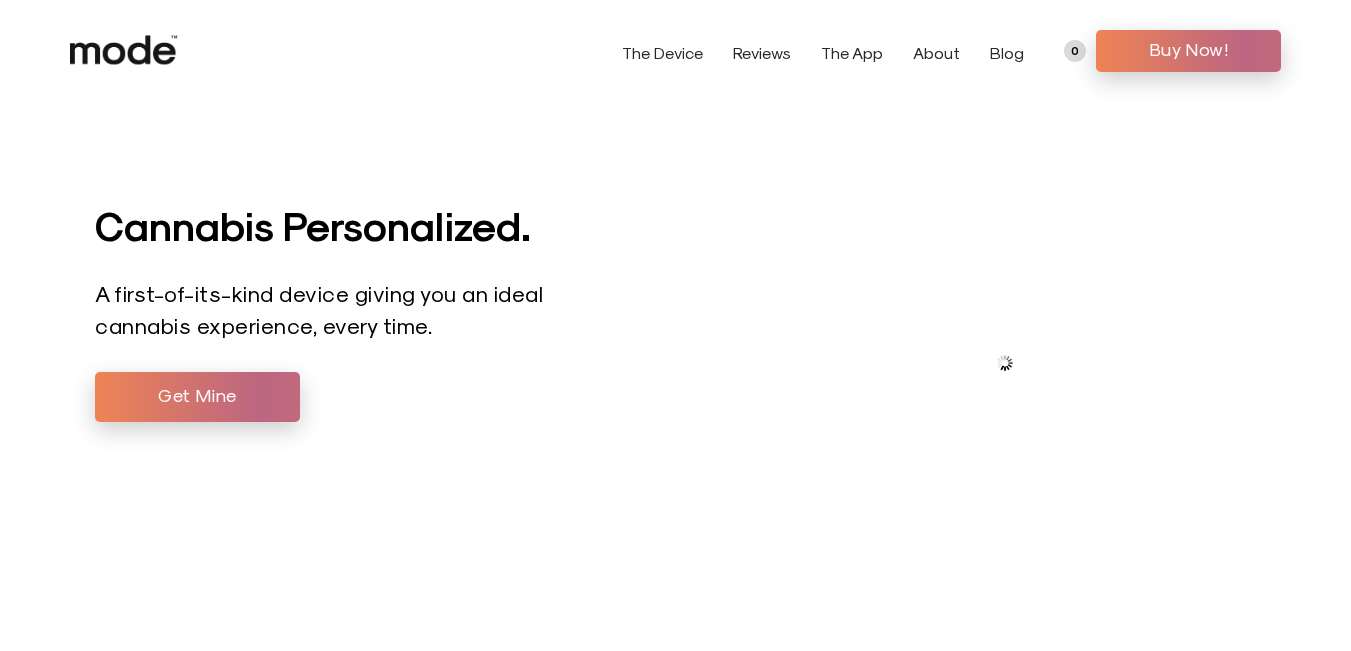 scroll, scrollTop: 0, scrollLeft: 0, axis: both 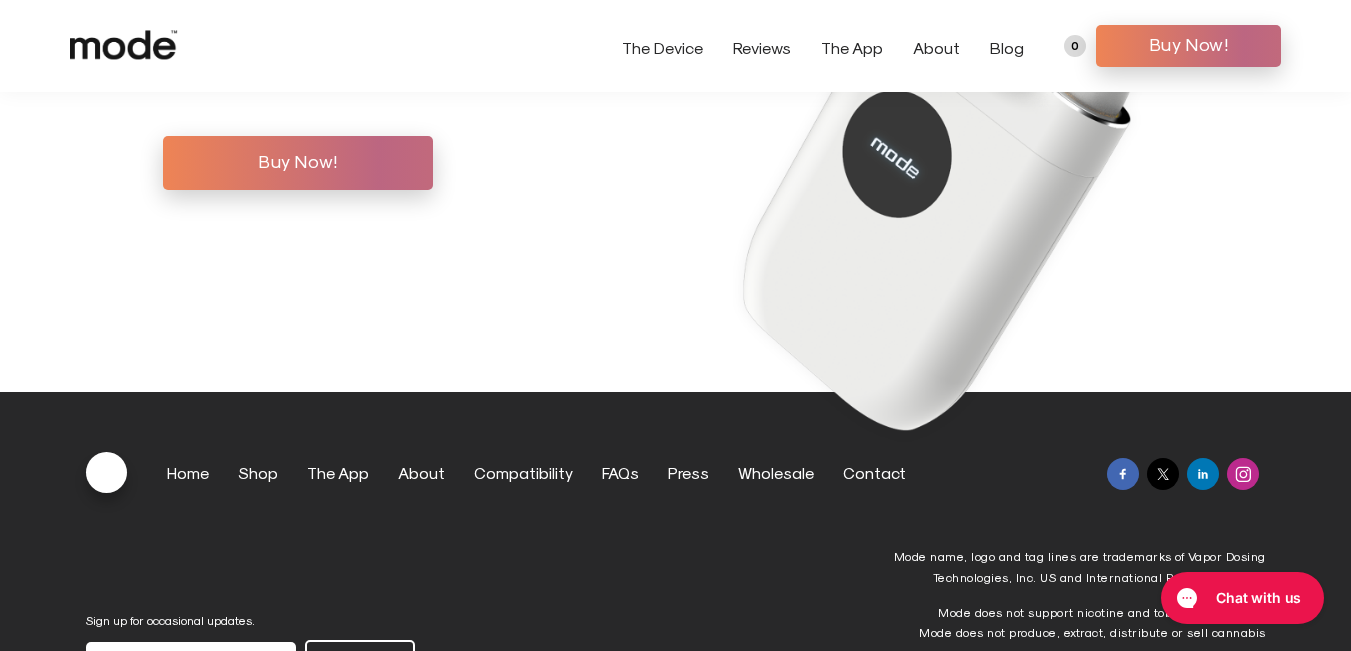 drag, startPoint x: 141, startPoint y: 614, endPoint x: 318, endPoint y: 618, distance: 177.0452 